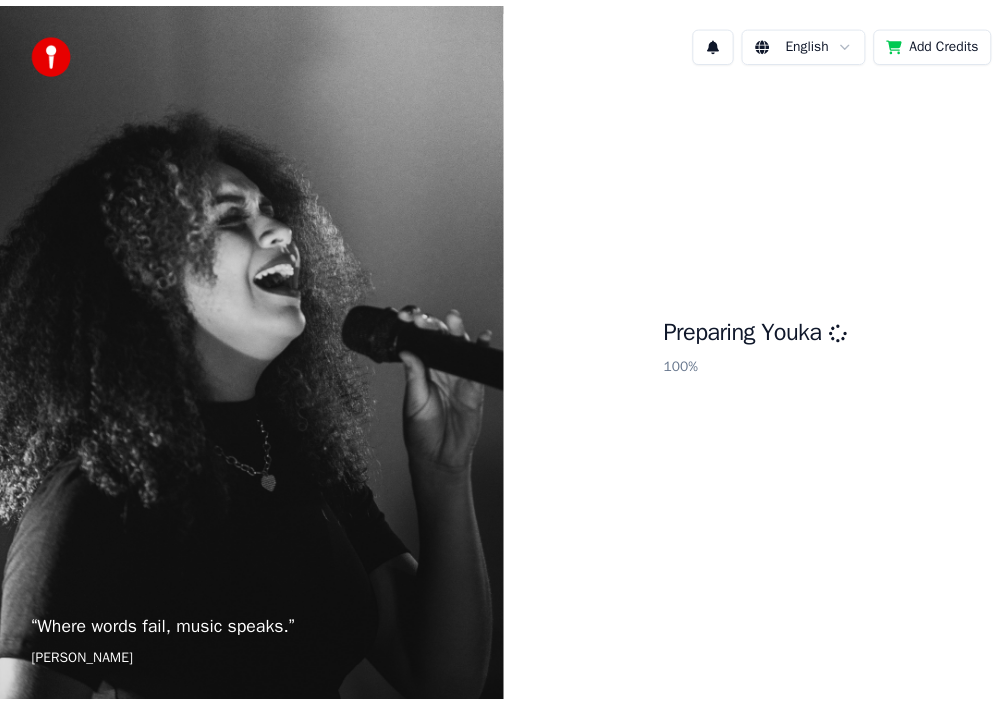 scroll, scrollTop: 0, scrollLeft: 0, axis: both 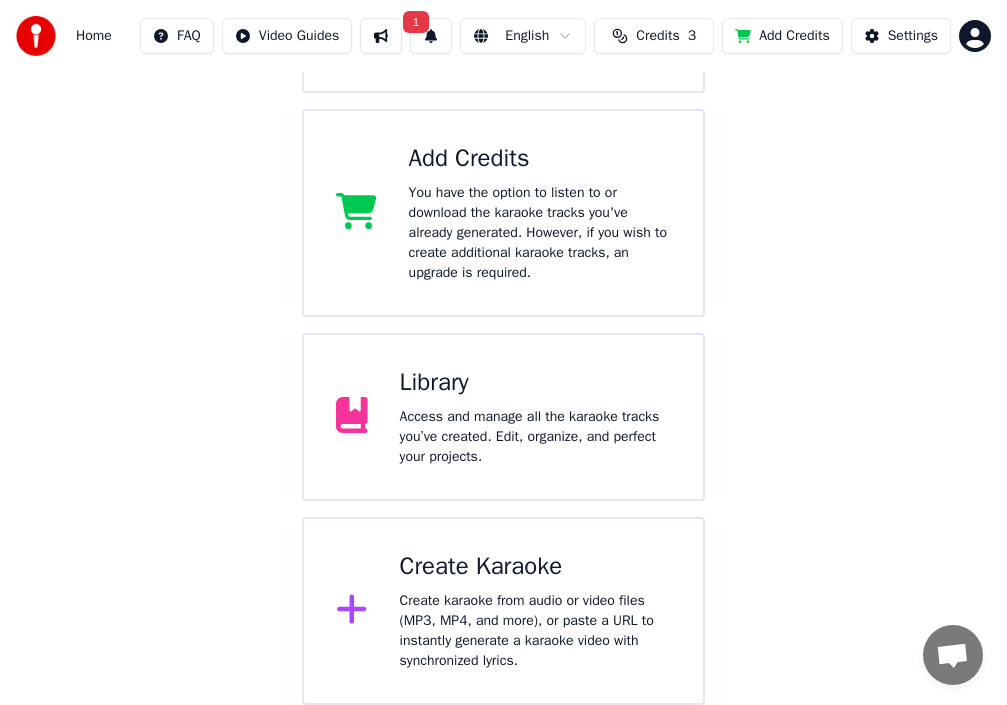 click 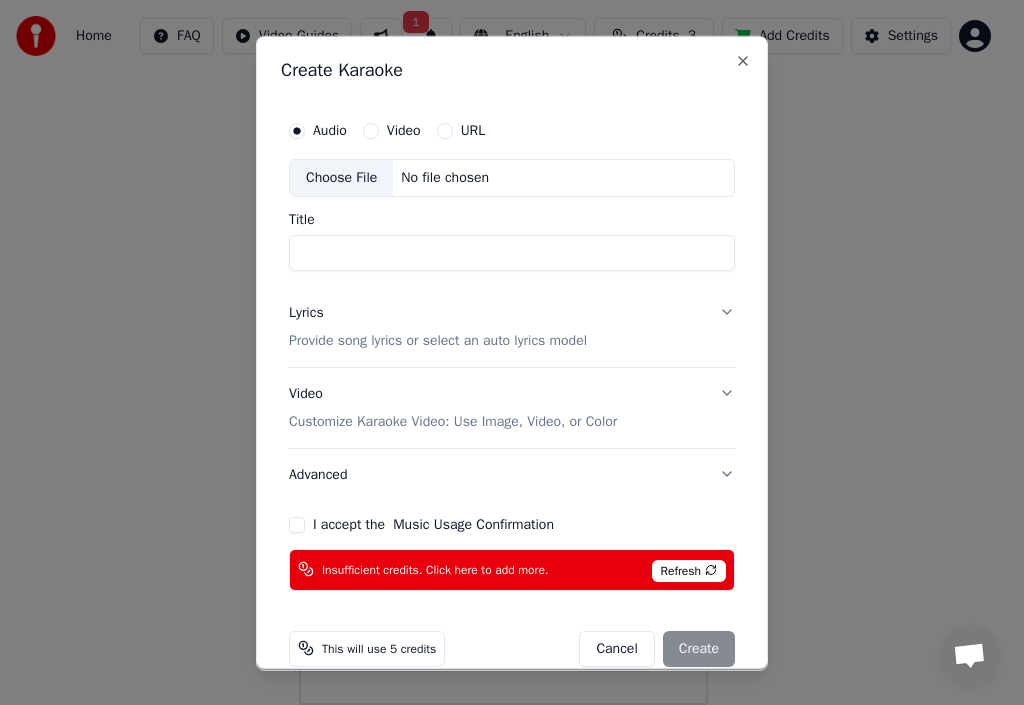 click on "Video" at bounding box center [404, 130] 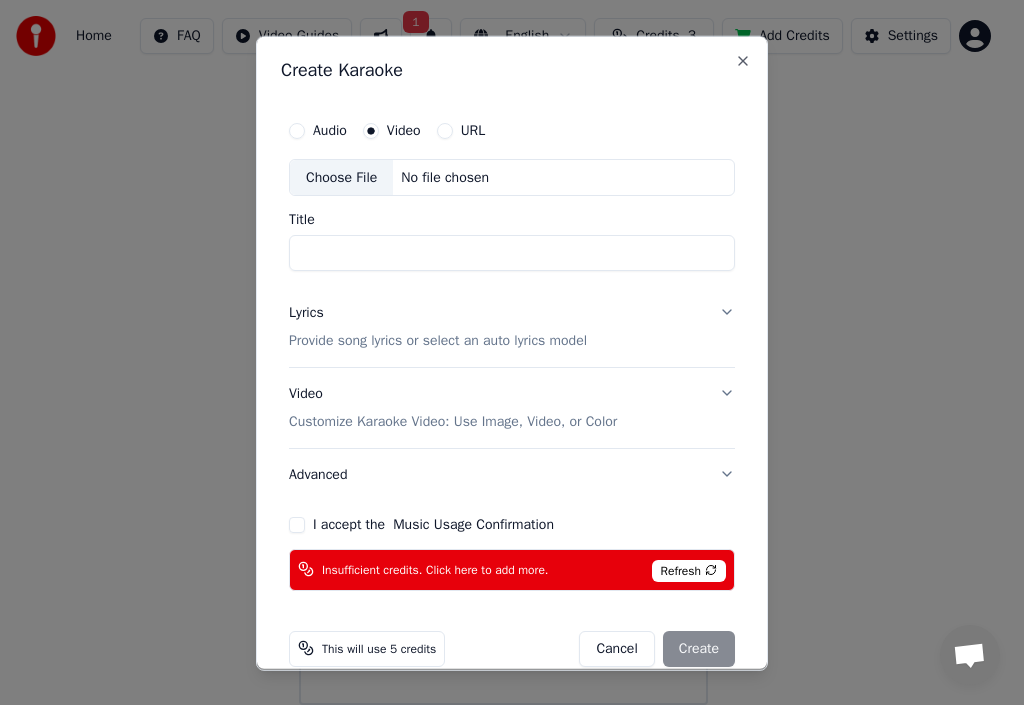 click on "Choose File" at bounding box center (341, 177) 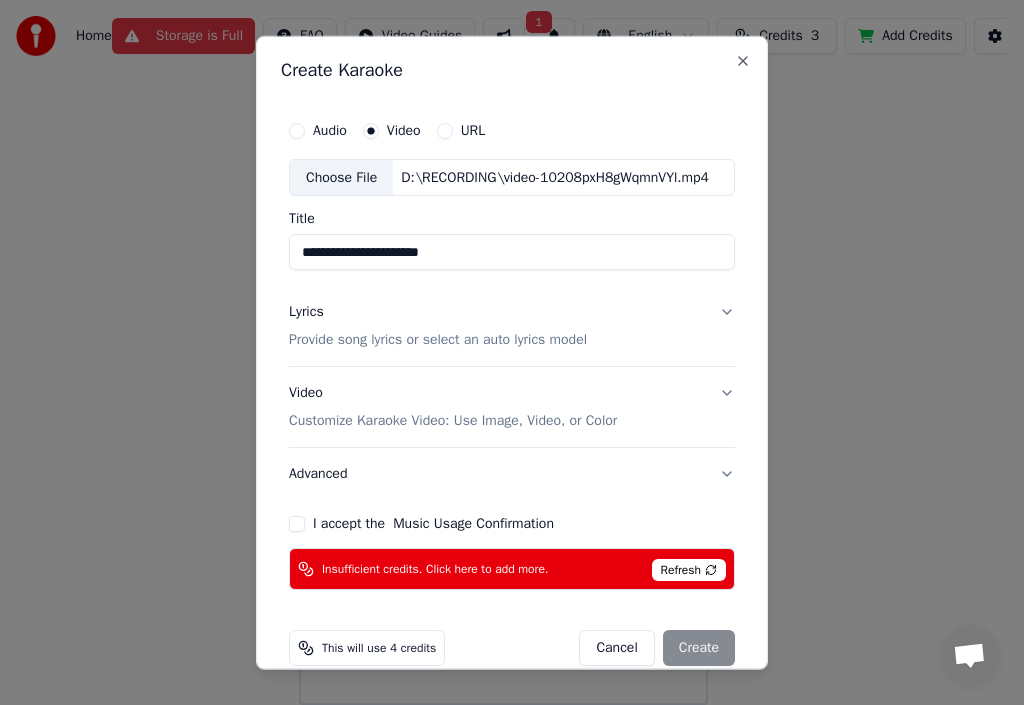 click on "Choose File" at bounding box center [341, 177] 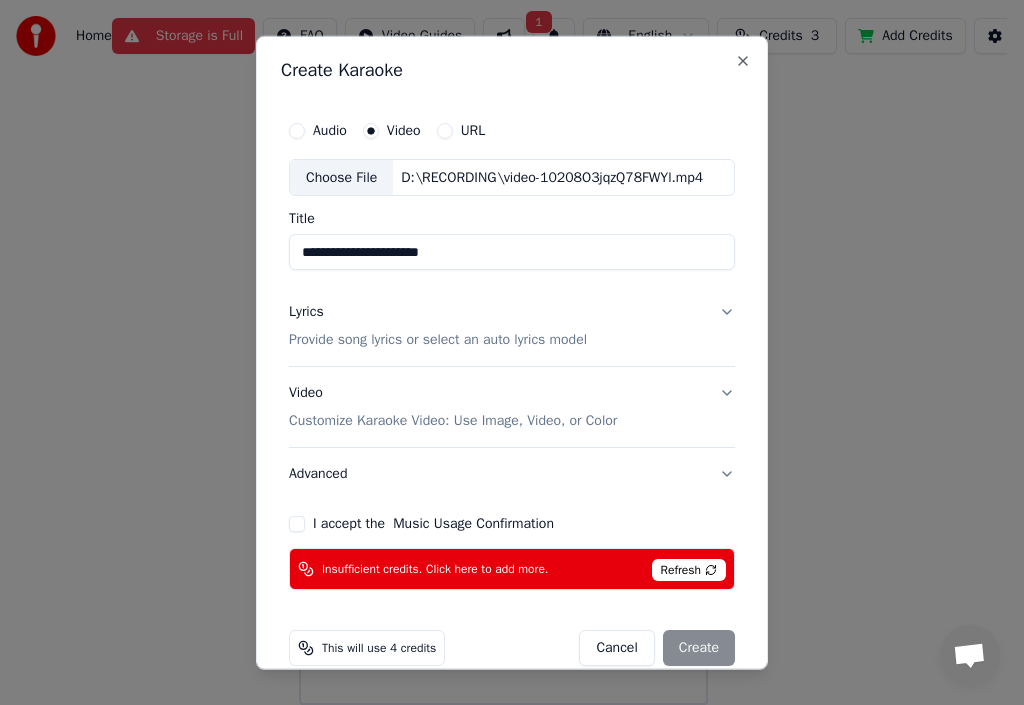 type on "**********" 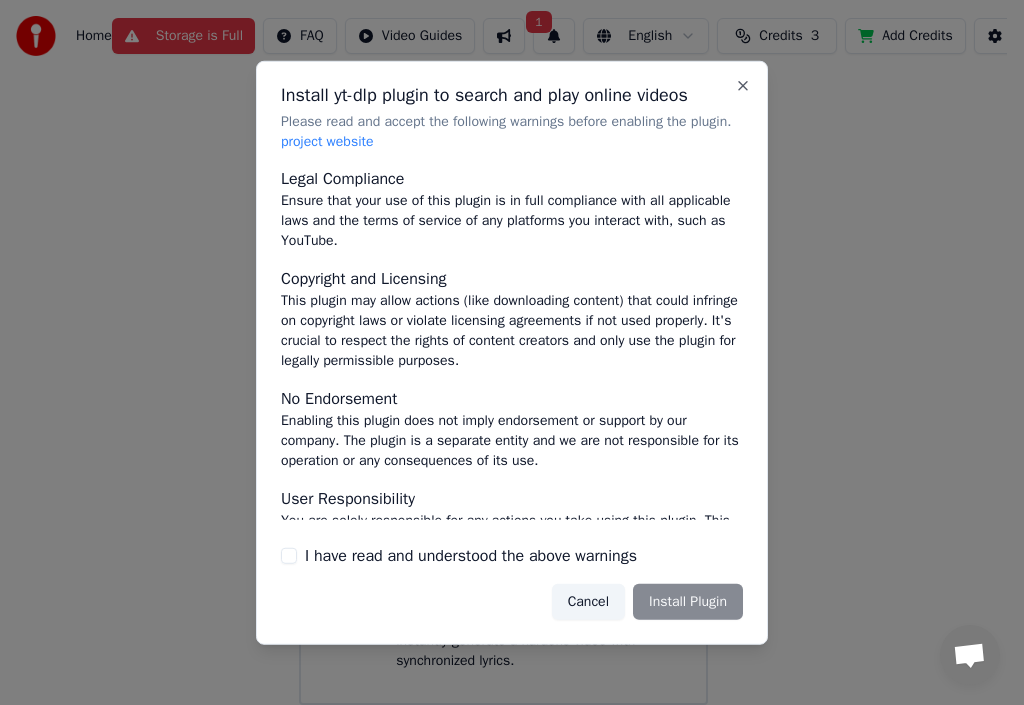 click on "project website" at bounding box center (327, 140) 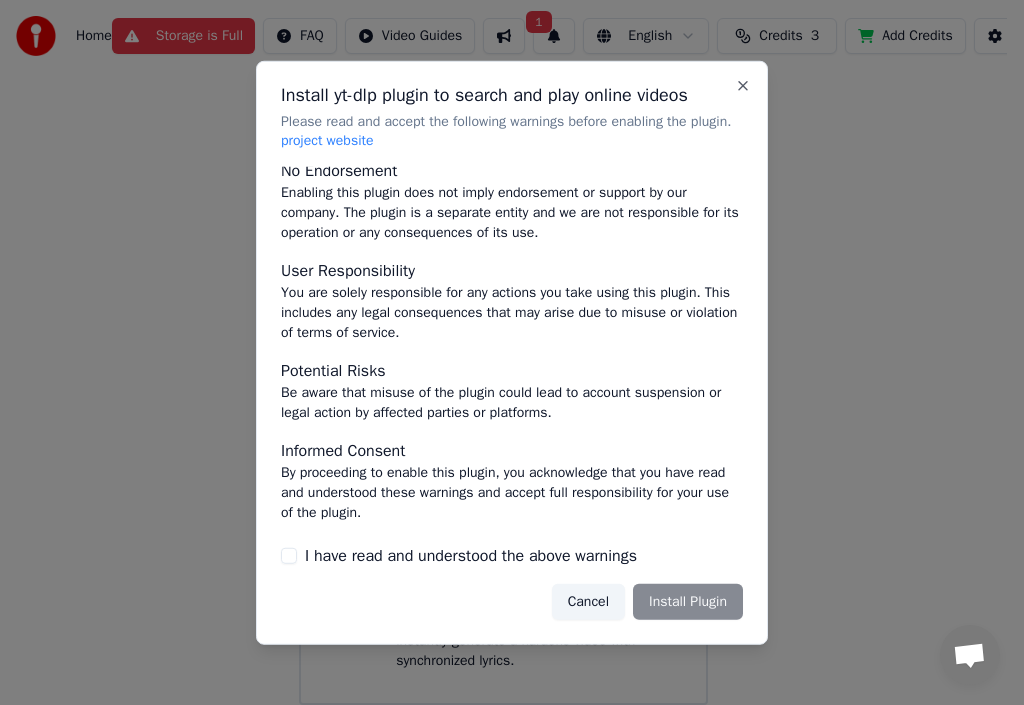scroll, scrollTop: 231, scrollLeft: 0, axis: vertical 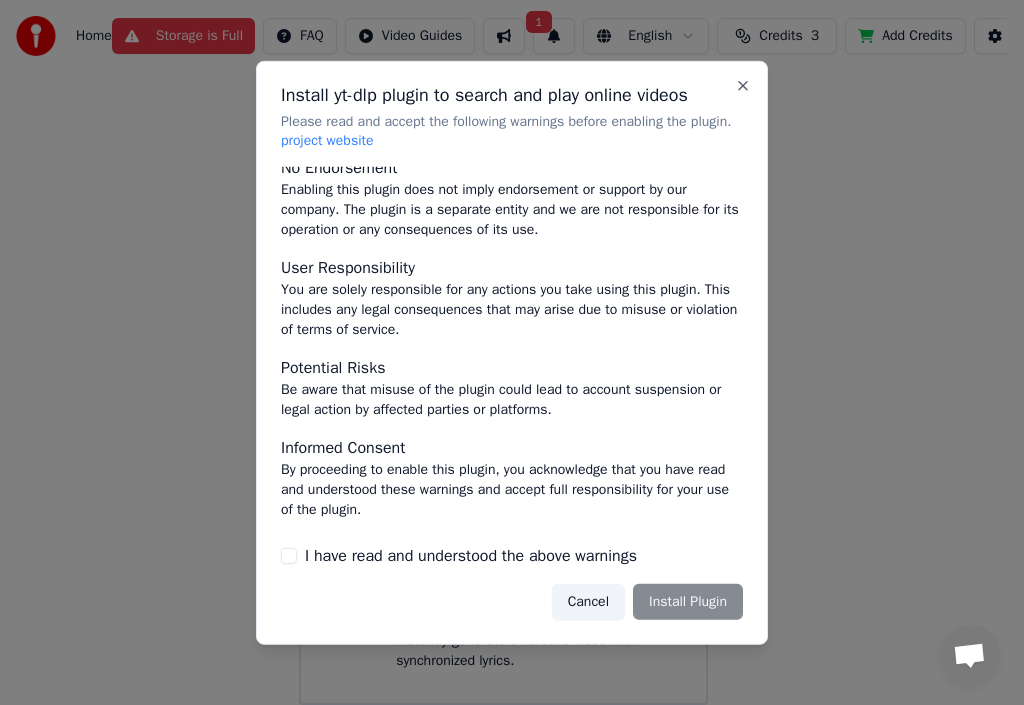 click on "I have read and understood the above warnings" at bounding box center [512, 556] 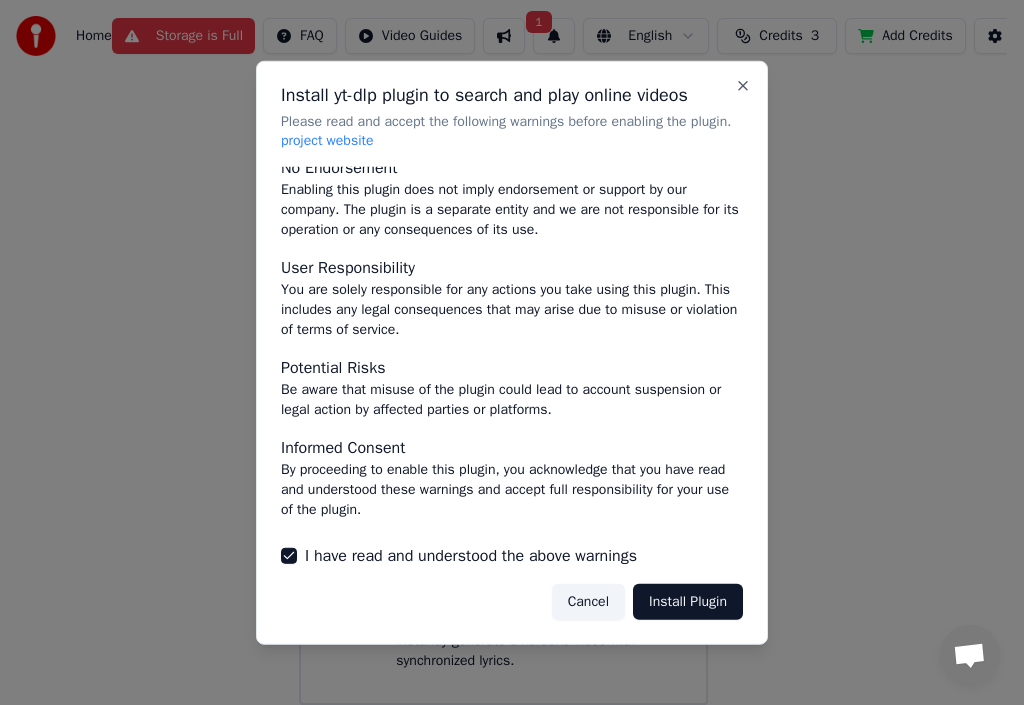 click on "Install Plugin" at bounding box center (688, 602) 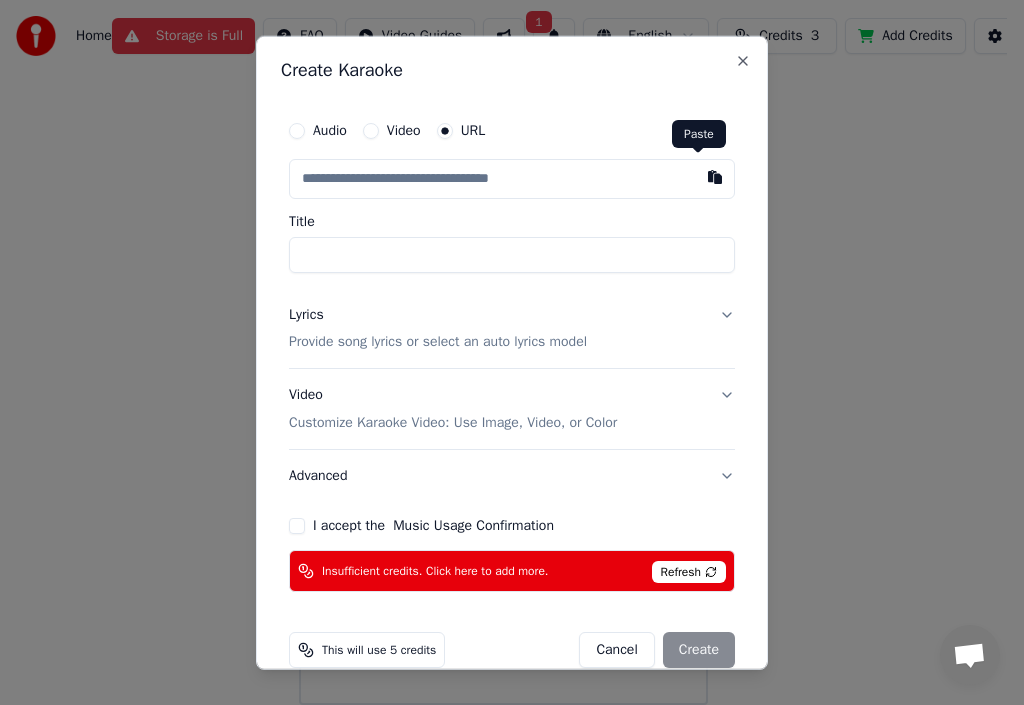 click at bounding box center (715, 176) 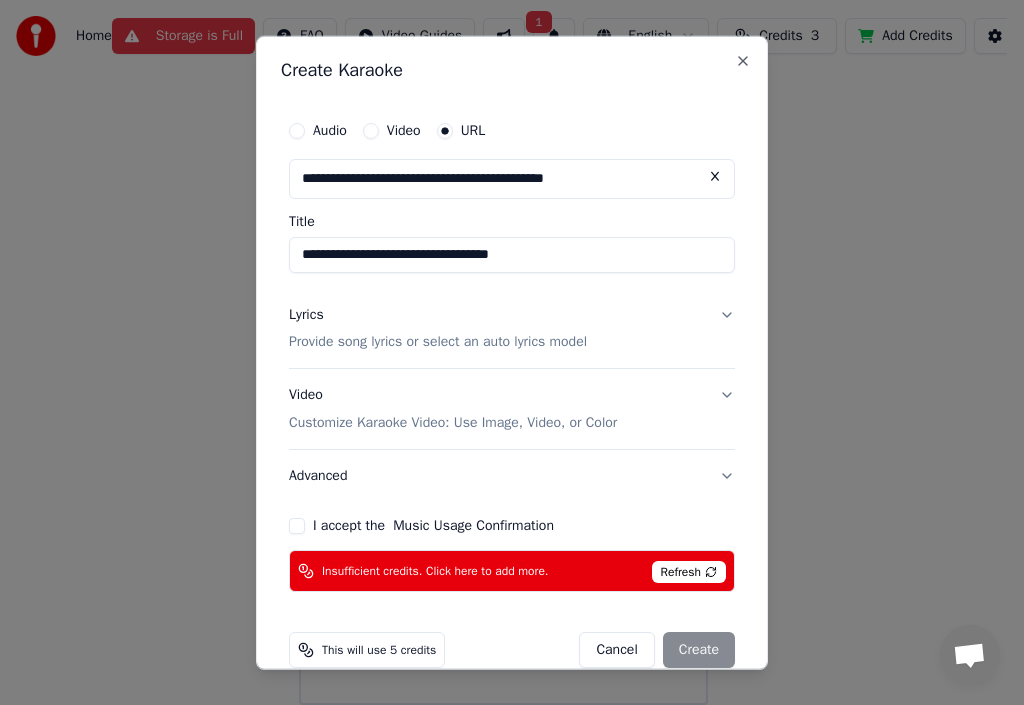 type on "**********" 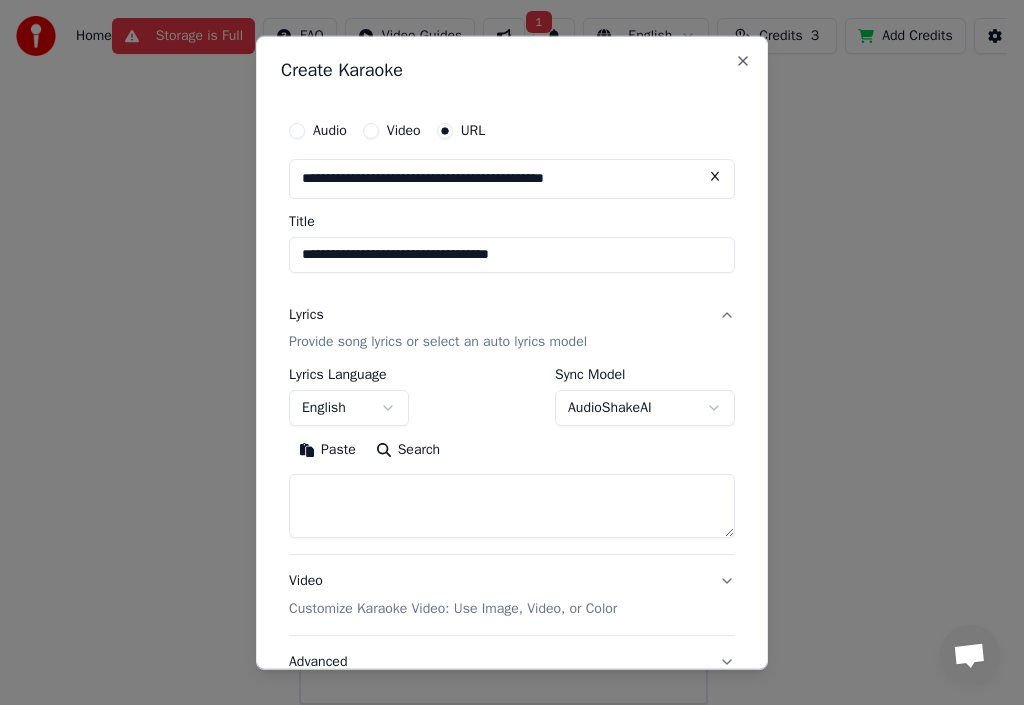 click on "Paste" at bounding box center (327, 450) 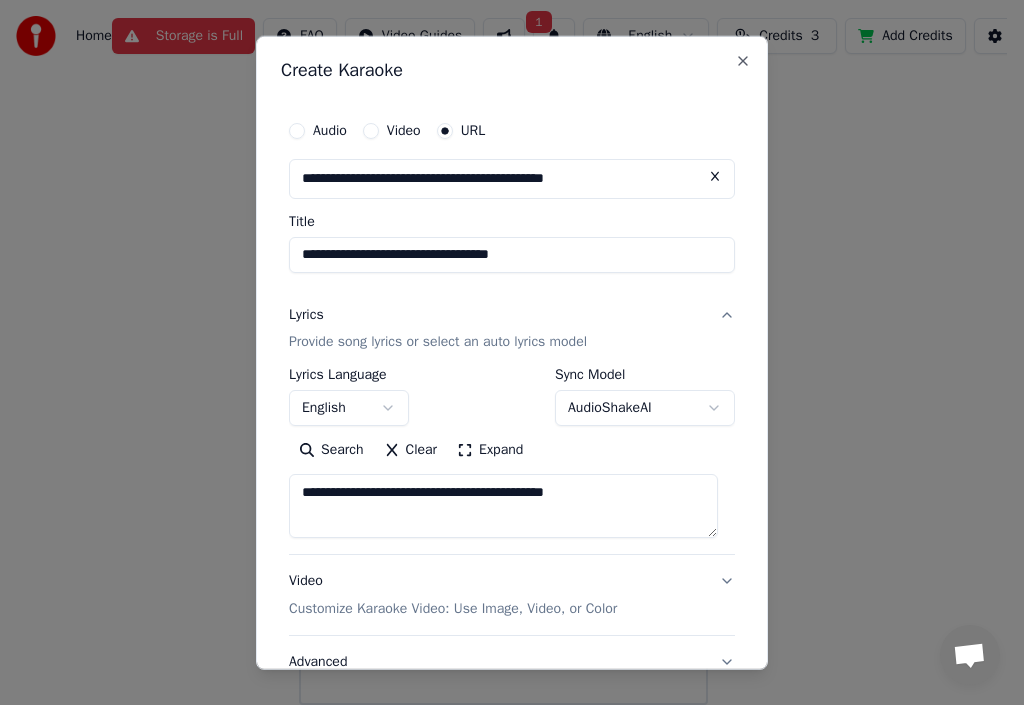 click on "Provide song lyrics or select an auto lyrics model" at bounding box center (438, 342) 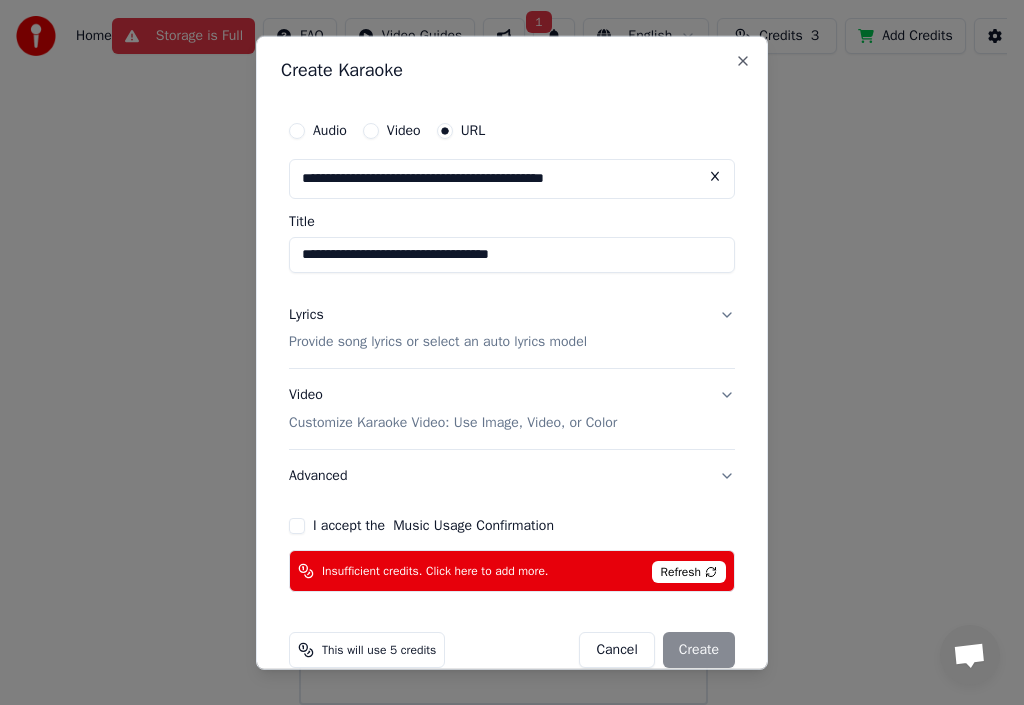 click on "Provide song lyrics or select an auto lyrics model" at bounding box center [438, 342] 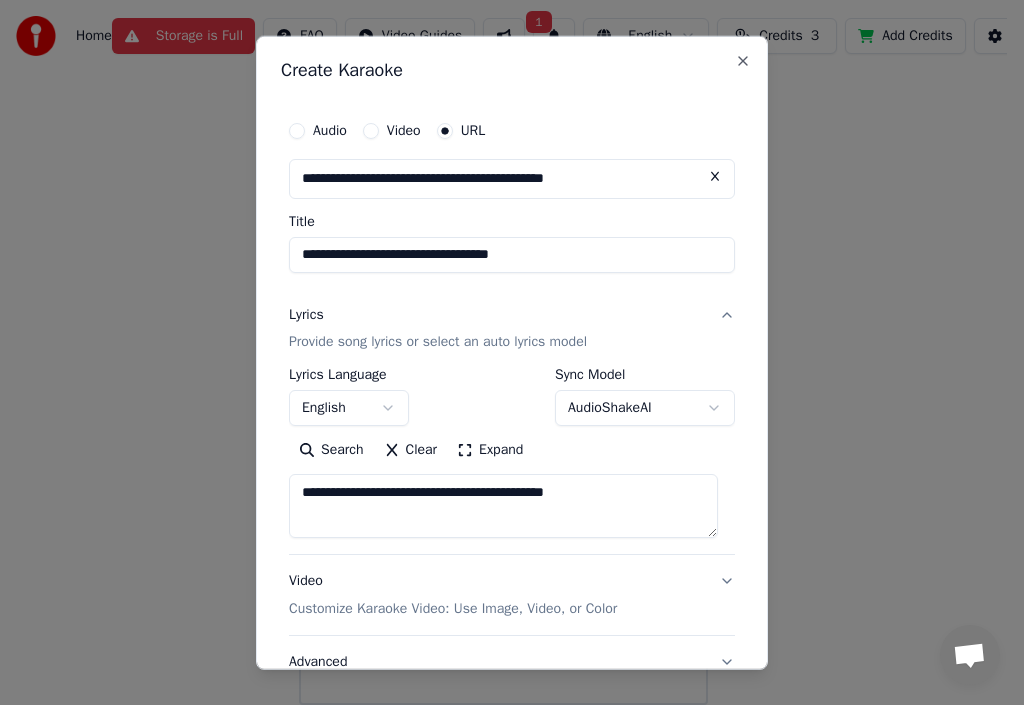 click on "Clear" at bounding box center [411, 450] 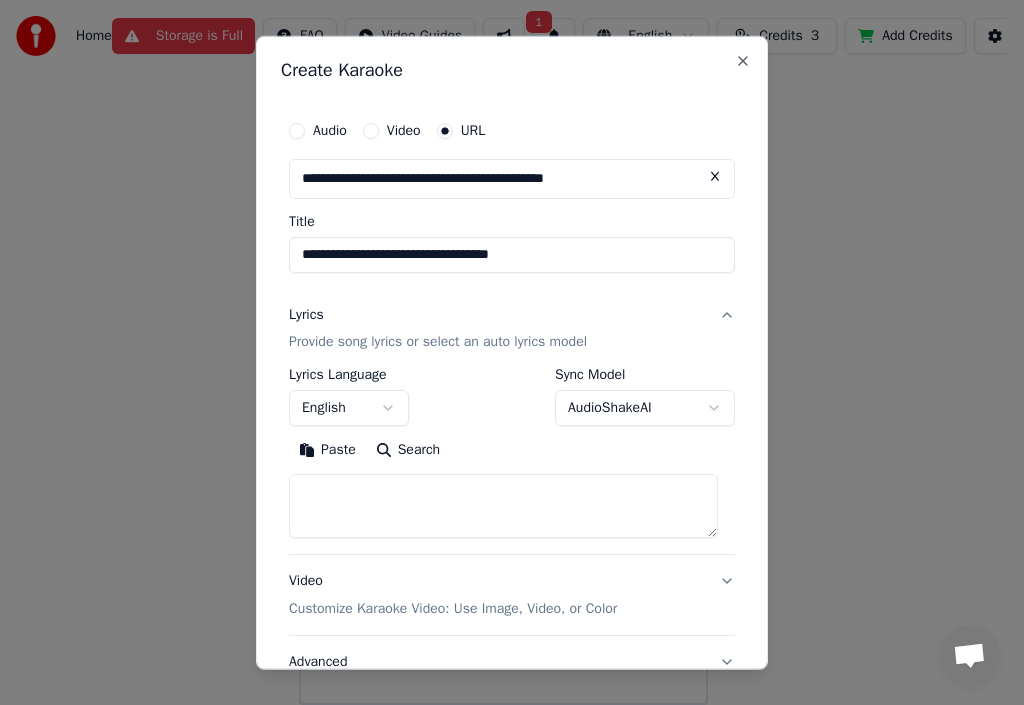 click on "Provide song lyrics or select an auto lyrics model" at bounding box center [438, 342] 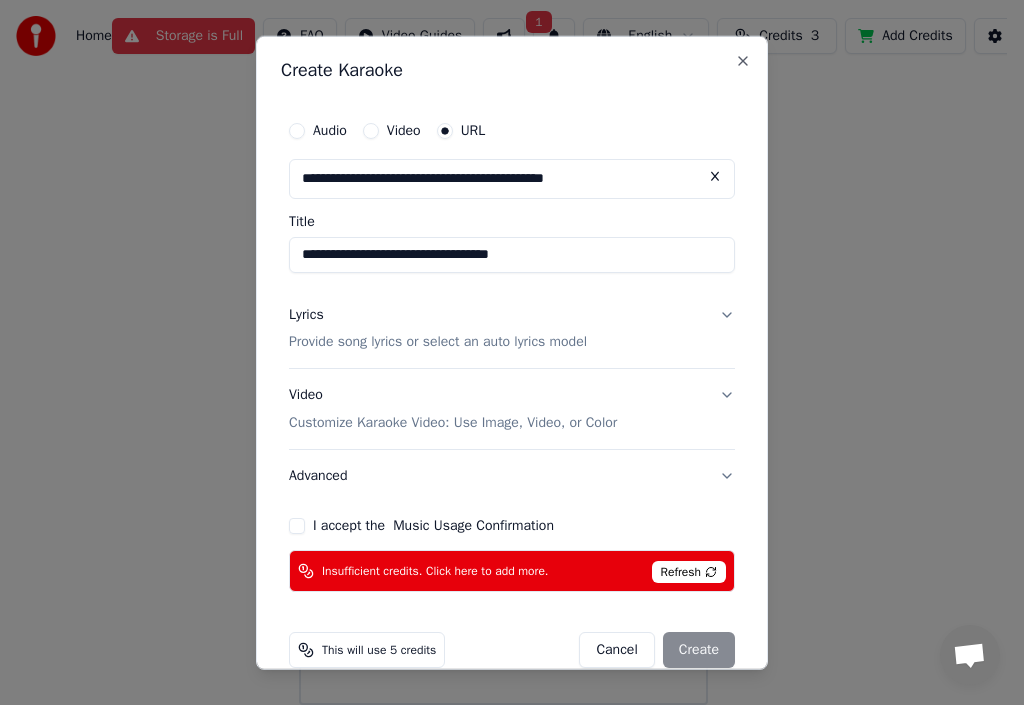 click on "Provide song lyrics or select an auto lyrics model" at bounding box center [438, 342] 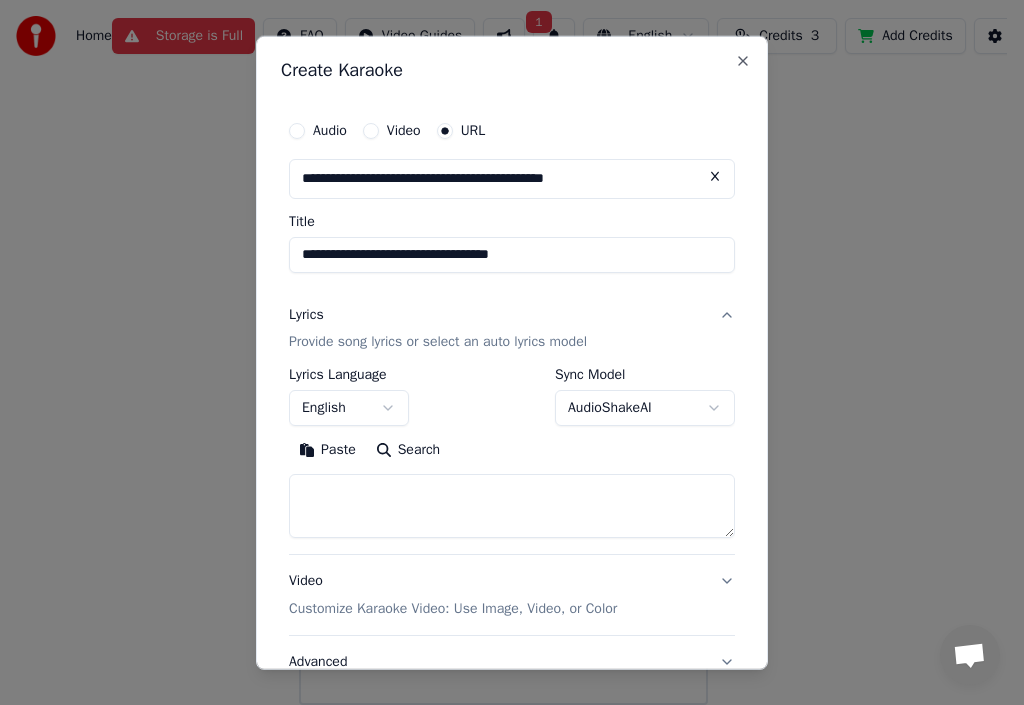 click on "Paste" at bounding box center [327, 450] 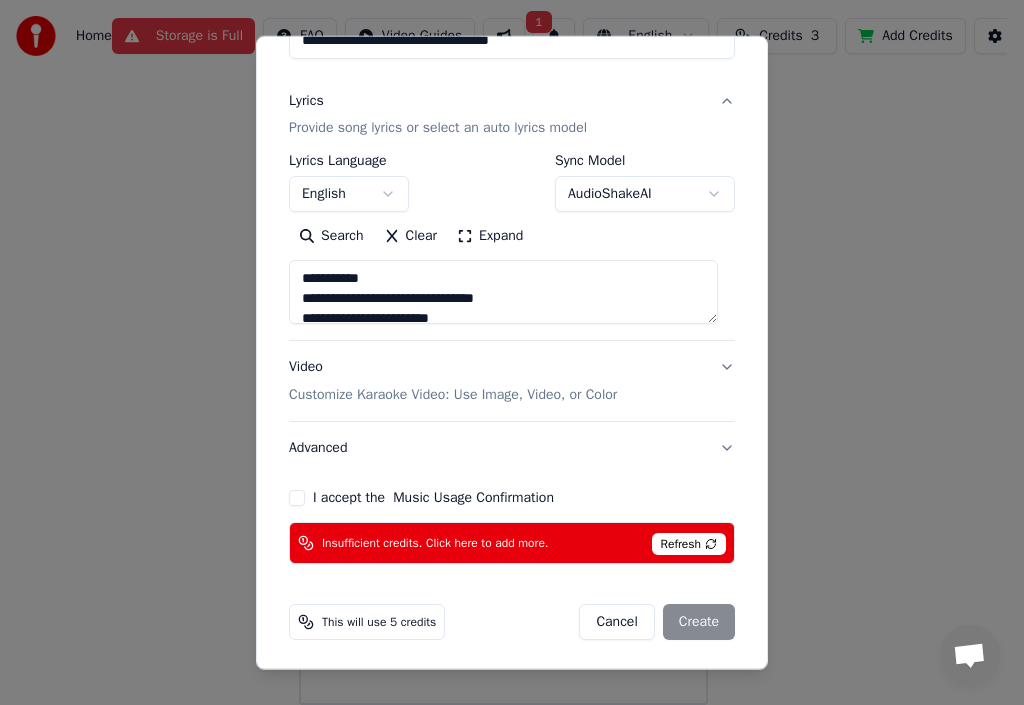 scroll, scrollTop: 217, scrollLeft: 0, axis: vertical 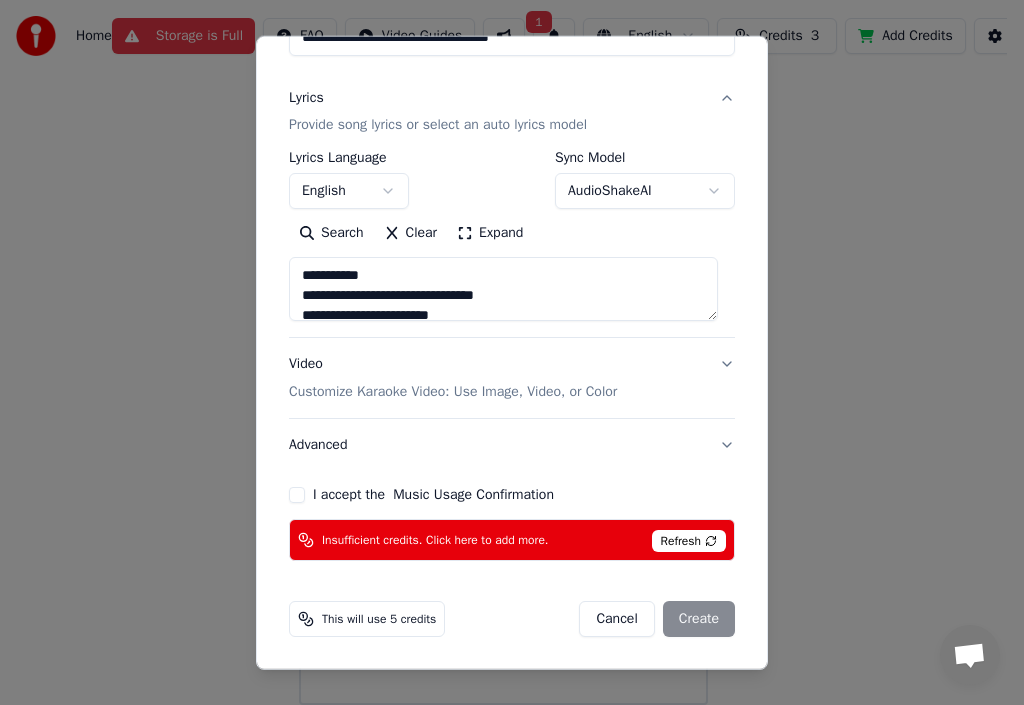 type on "**********" 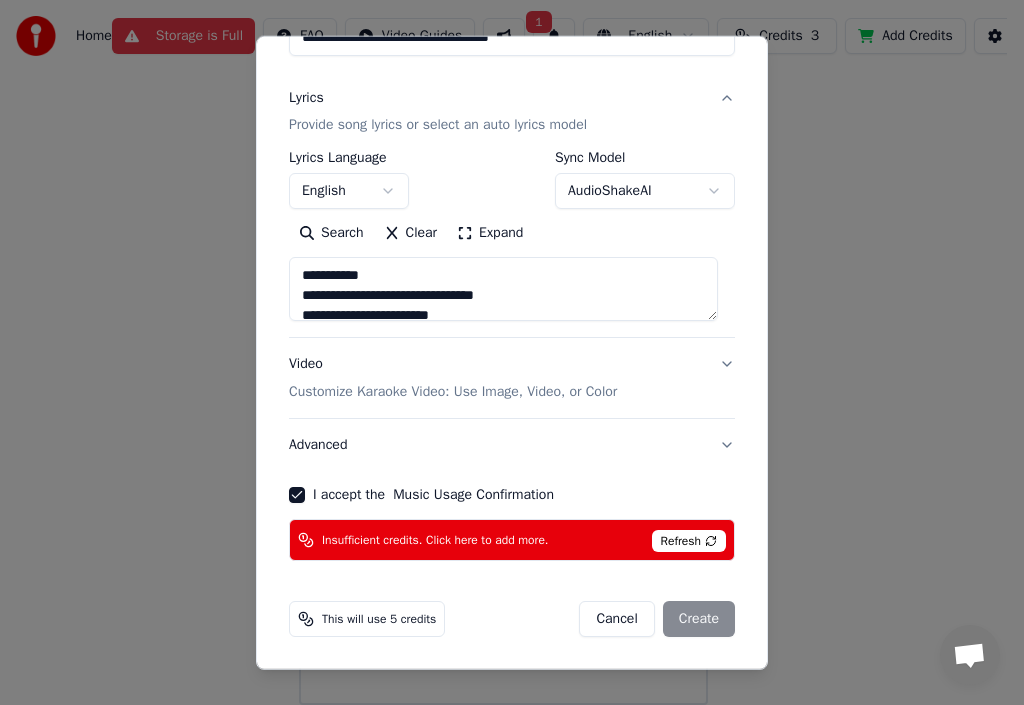 click on "Refresh" at bounding box center [689, 541] 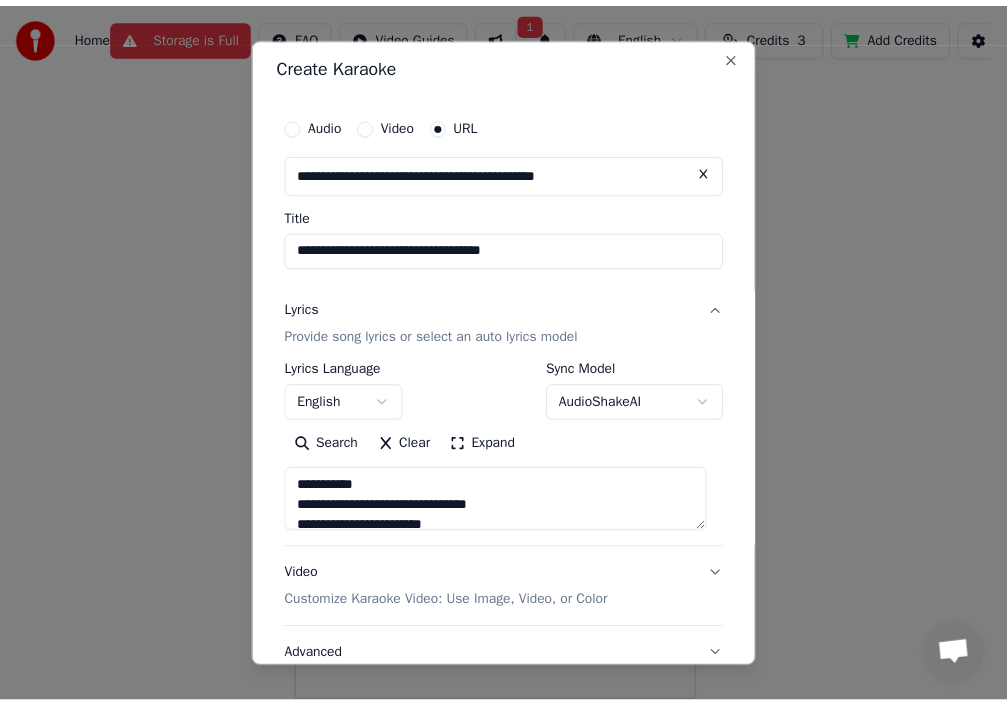 scroll, scrollTop: 0, scrollLeft: 0, axis: both 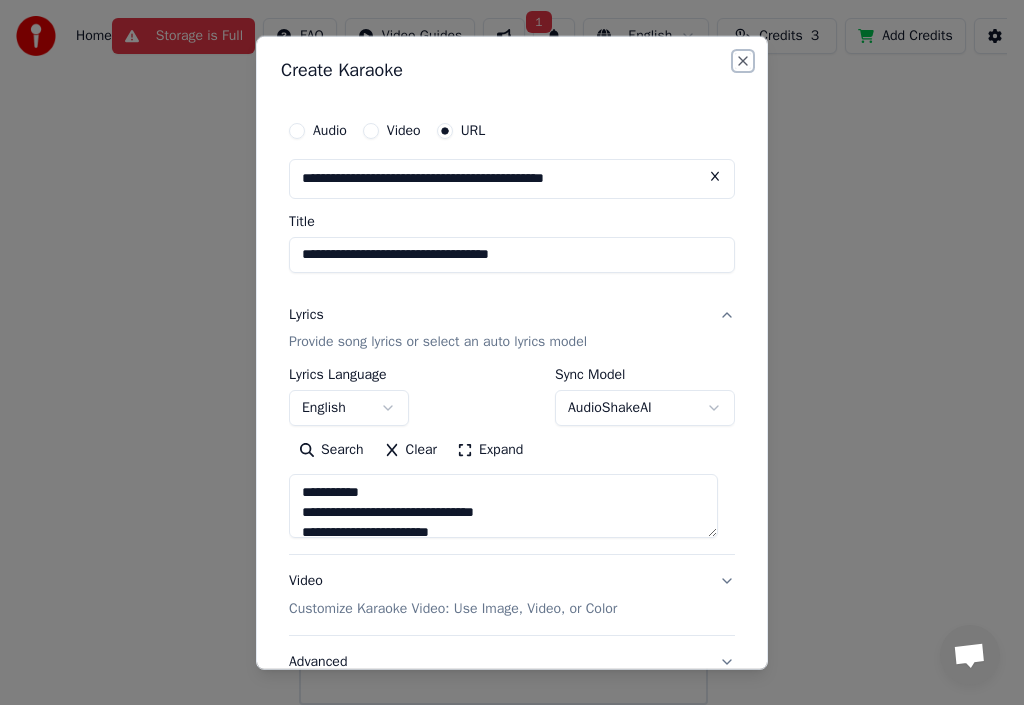 click on "Close" at bounding box center [743, 60] 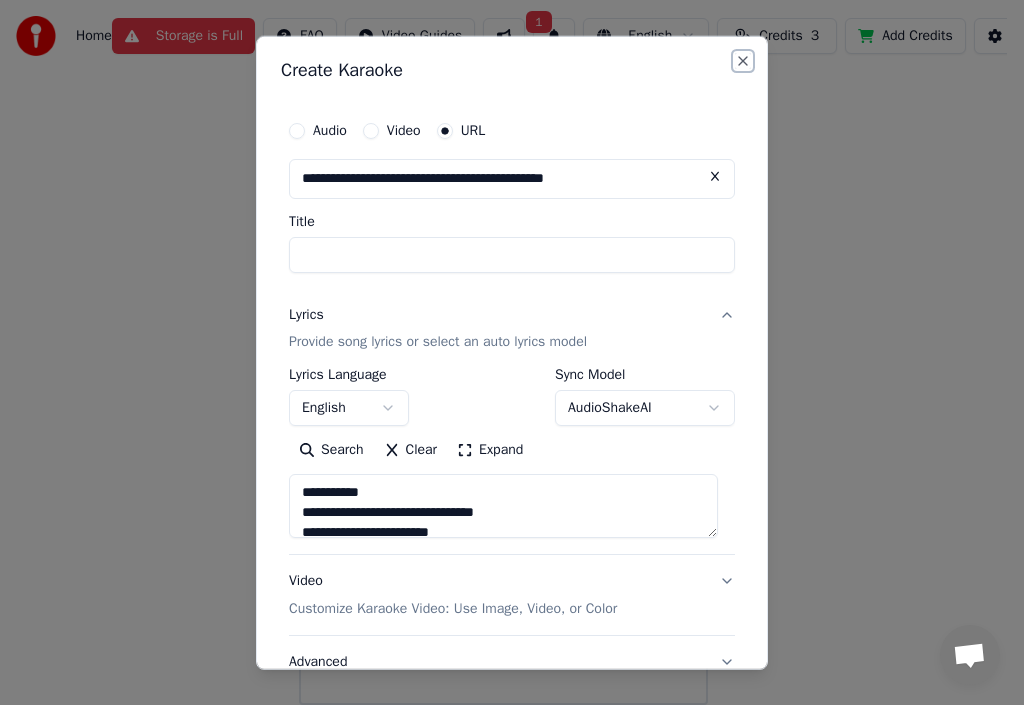 type 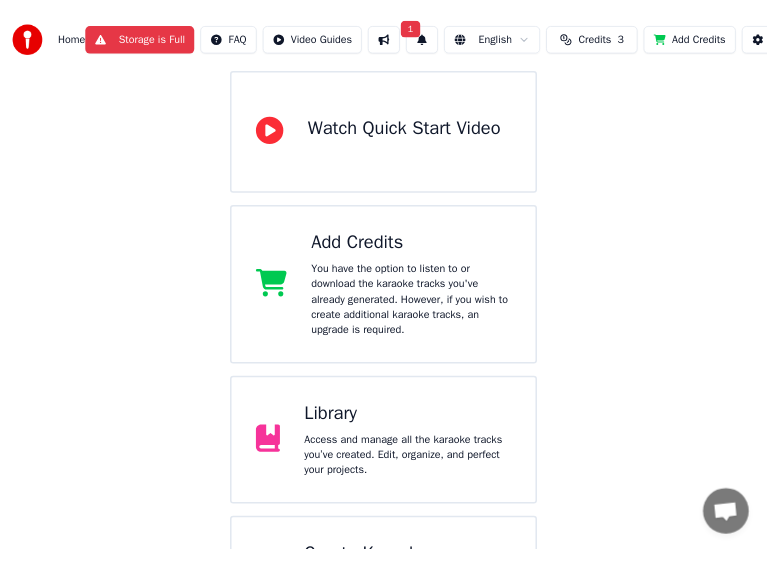 scroll, scrollTop: 0, scrollLeft: 0, axis: both 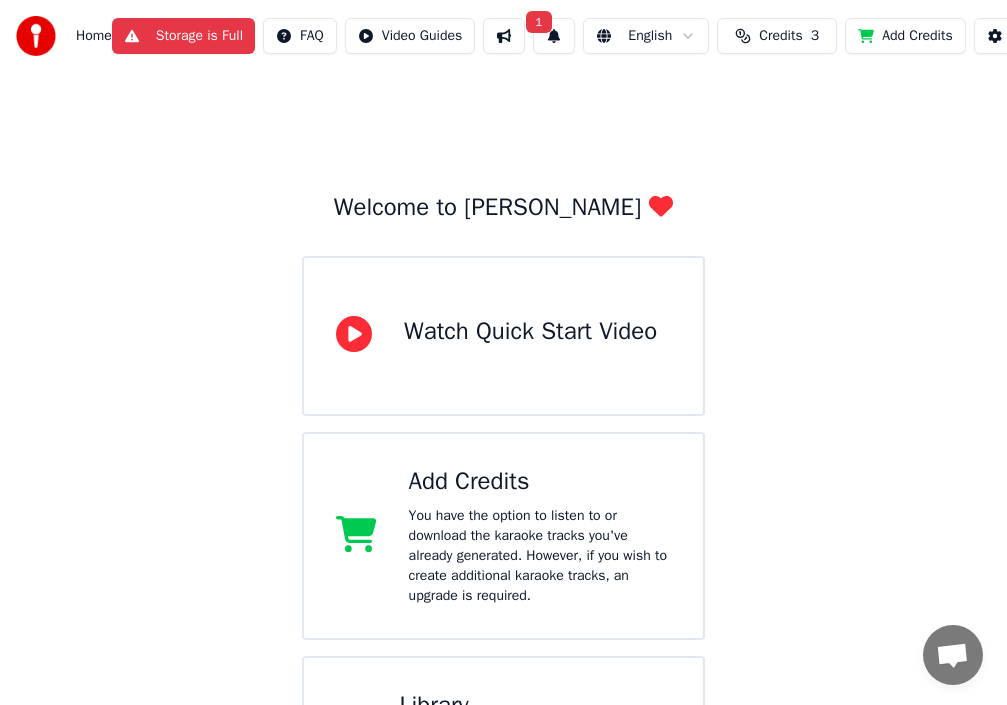 click on "1" at bounding box center (554, 36) 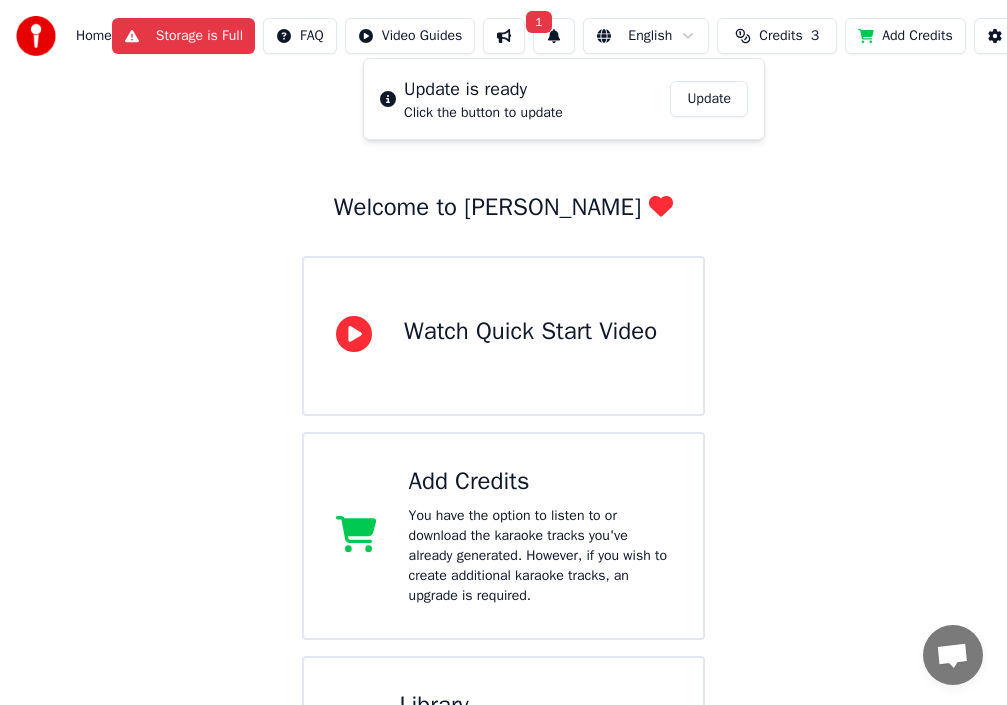 click at bounding box center (36, 36) 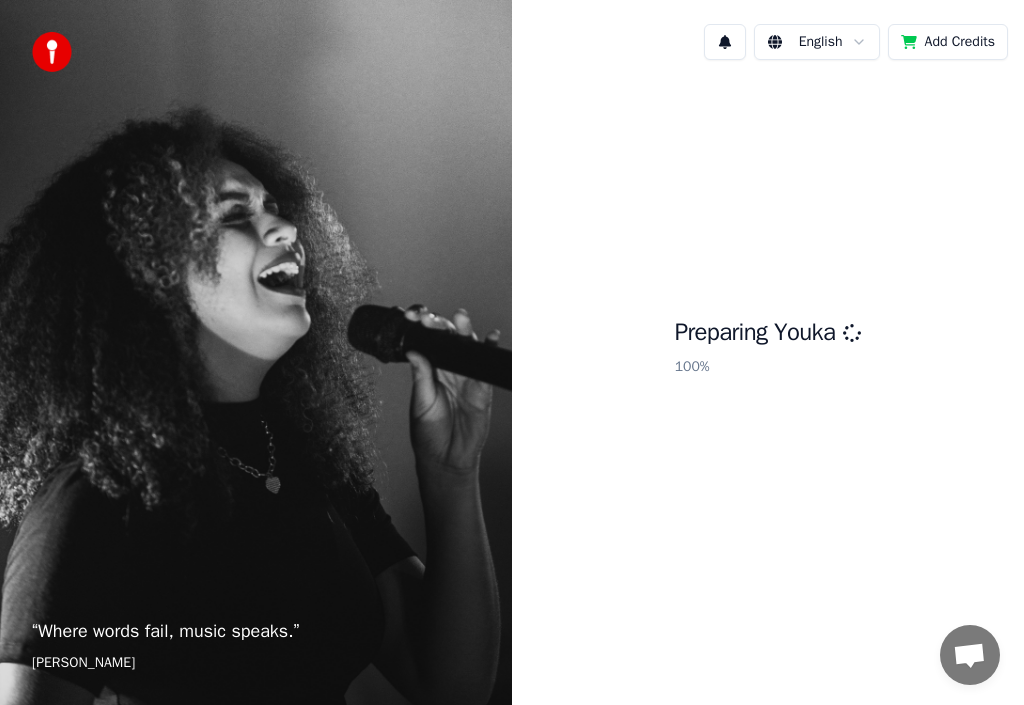 scroll, scrollTop: 0, scrollLeft: 0, axis: both 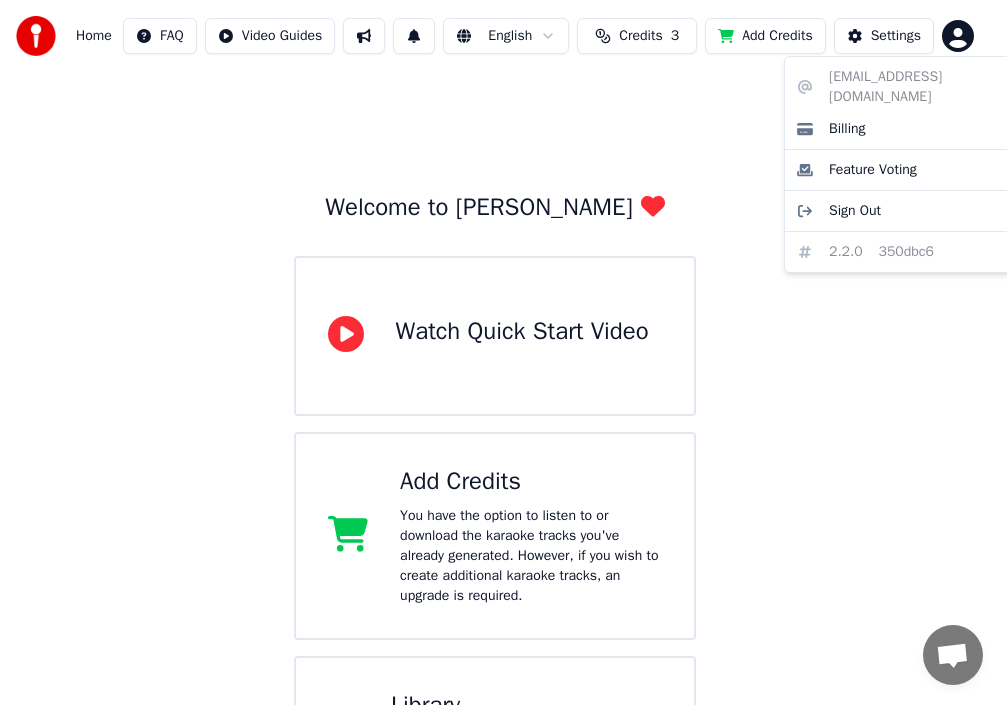click on "Home FAQ Video Guides English Credits 3 Add Credits Settings Welcome to Youka Watch Quick Start Video Add Credits You have the option to listen to or download the karaoke tracks you've already generated. However, if you wish to create additional karaoke tracks, an upgrade is required. Library Access and manage all the karaoke tracks you’ve created. Edit, organize, and perfect your projects. Create Karaoke Create karaoke from audio or video files (MP3, MP4, and more), or paste a URL to instantly generate a karaoke video with synchronized lyrics. ebc15036@gmail.com Billing Feature Voting Sign Out 2.2.0 350dbc6" at bounding box center [503, 514] 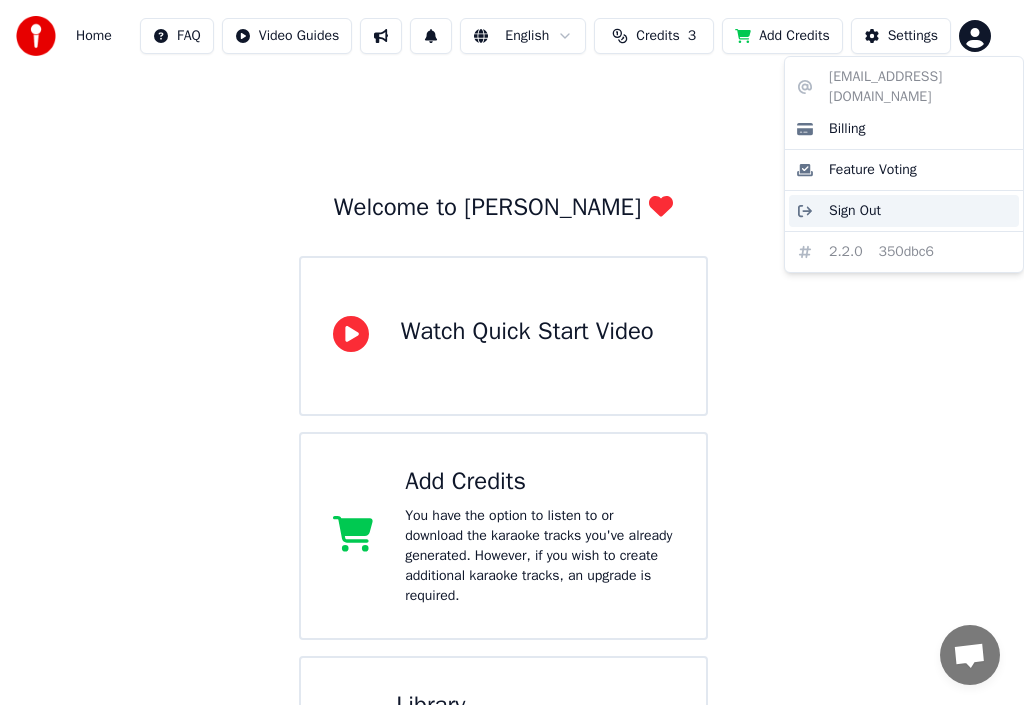 click on "Sign Out" at bounding box center (855, 211) 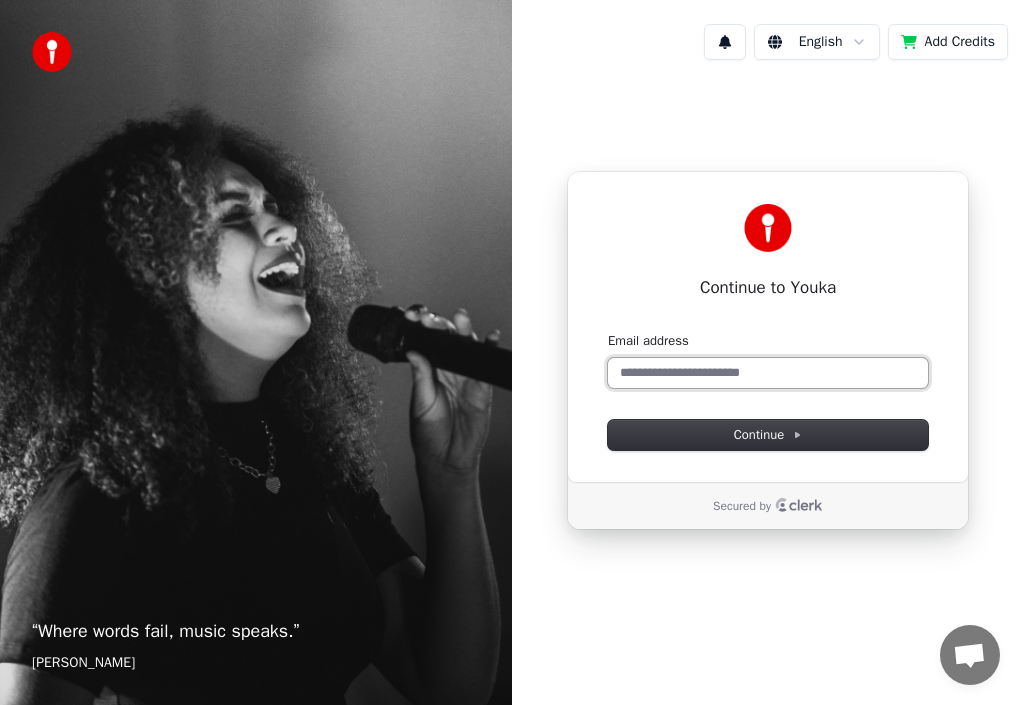click on "Email address" at bounding box center [768, 373] 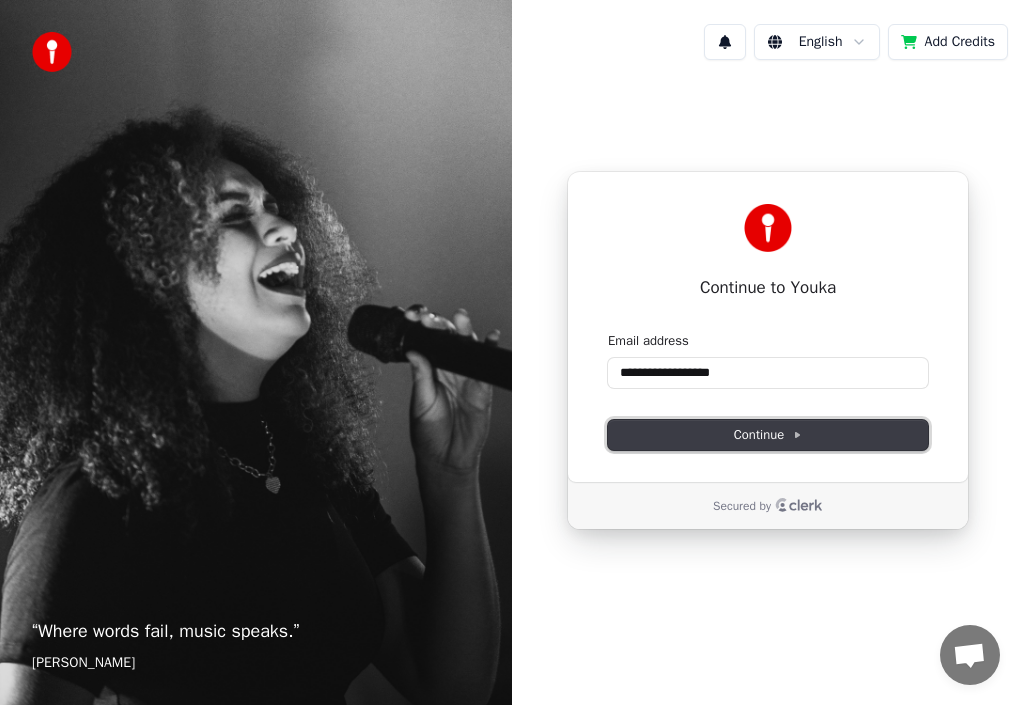 click on "Continue" at bounding box center [768, 435] 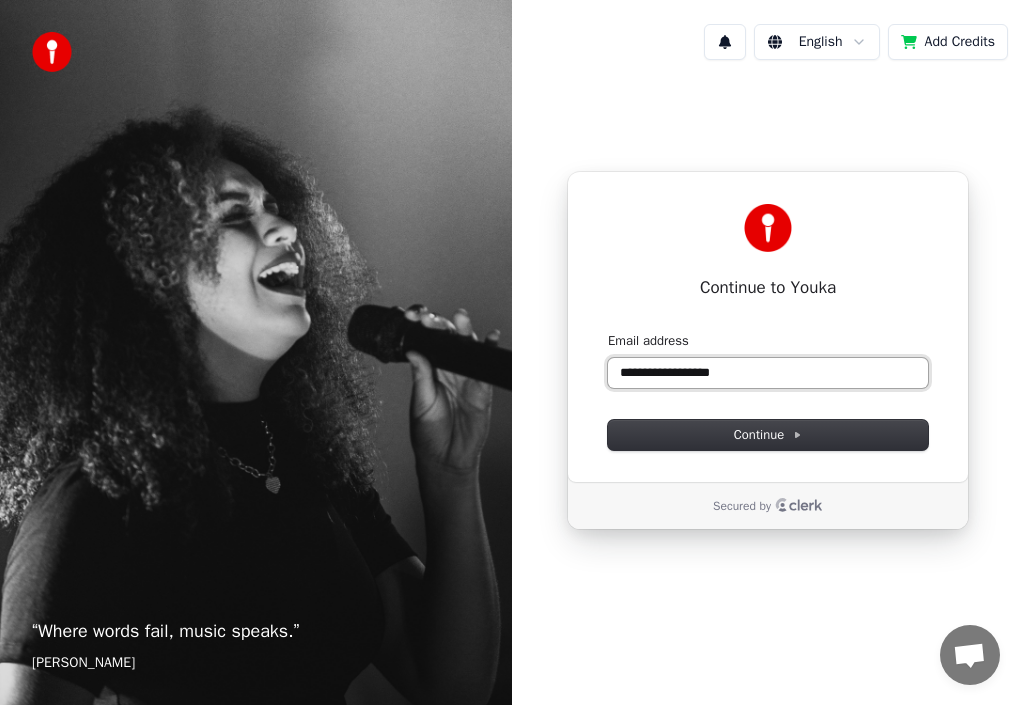 click on "**********" at bounding box center (768, 373) 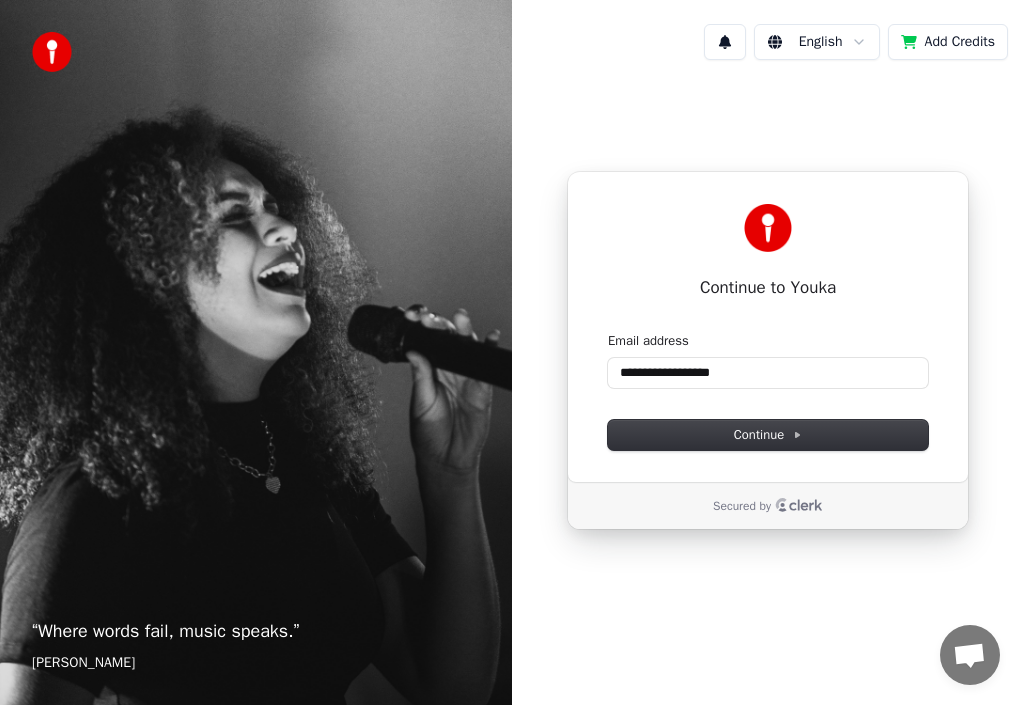 click on "**********" at bounding box center (768, 391) 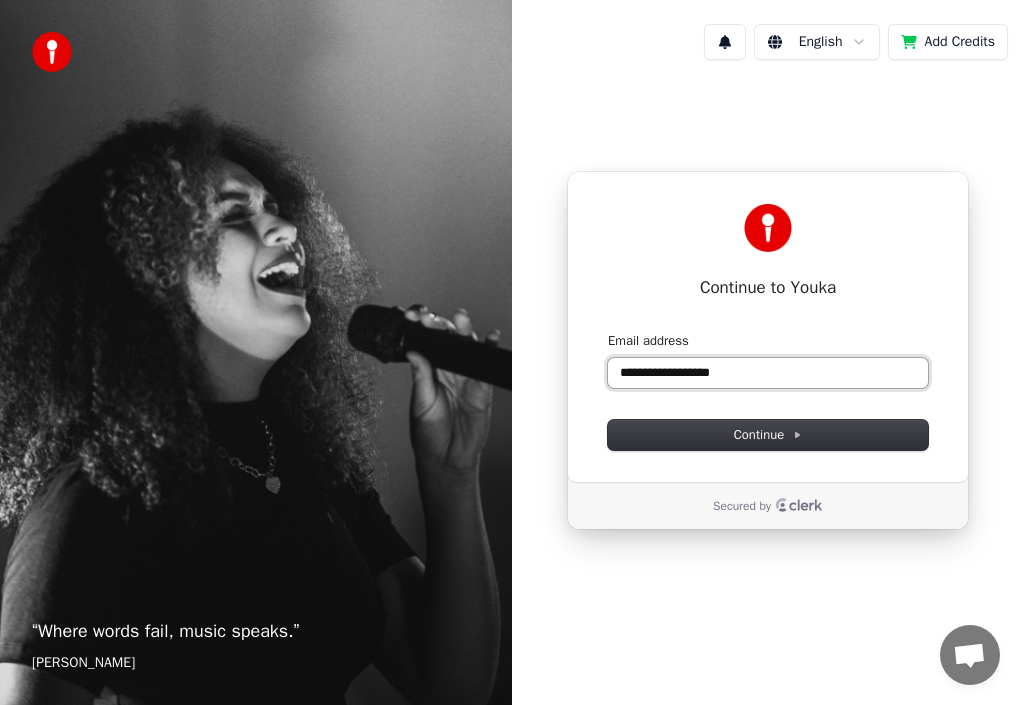 click on "**********" at bounding box center (768, 373) 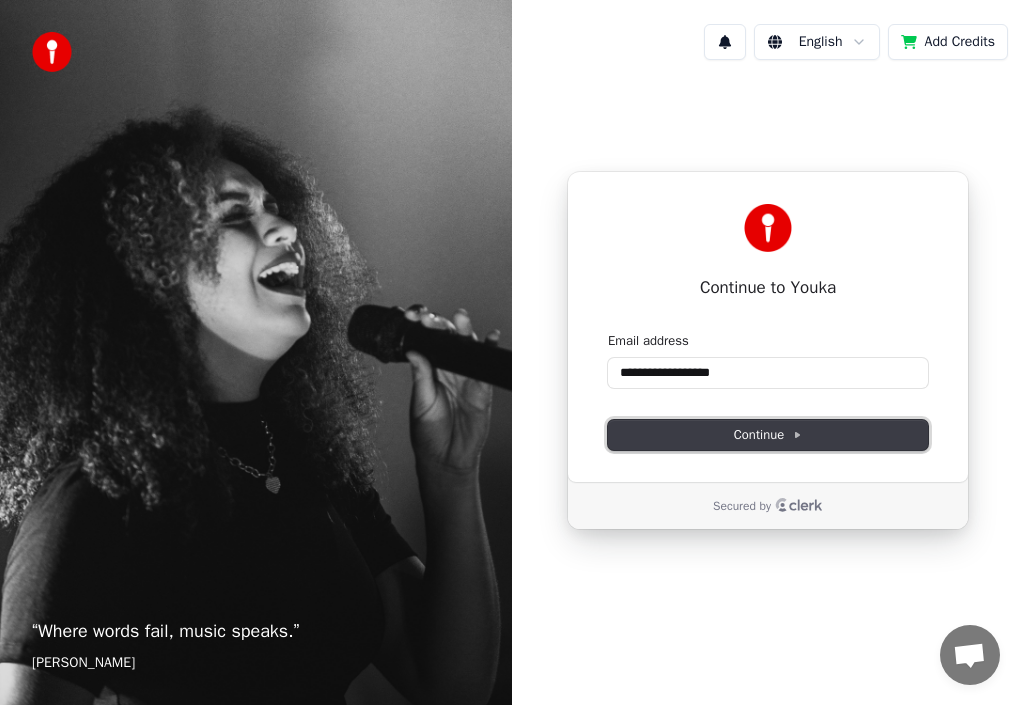 click on "Continue" at bounding box center [768, 435] 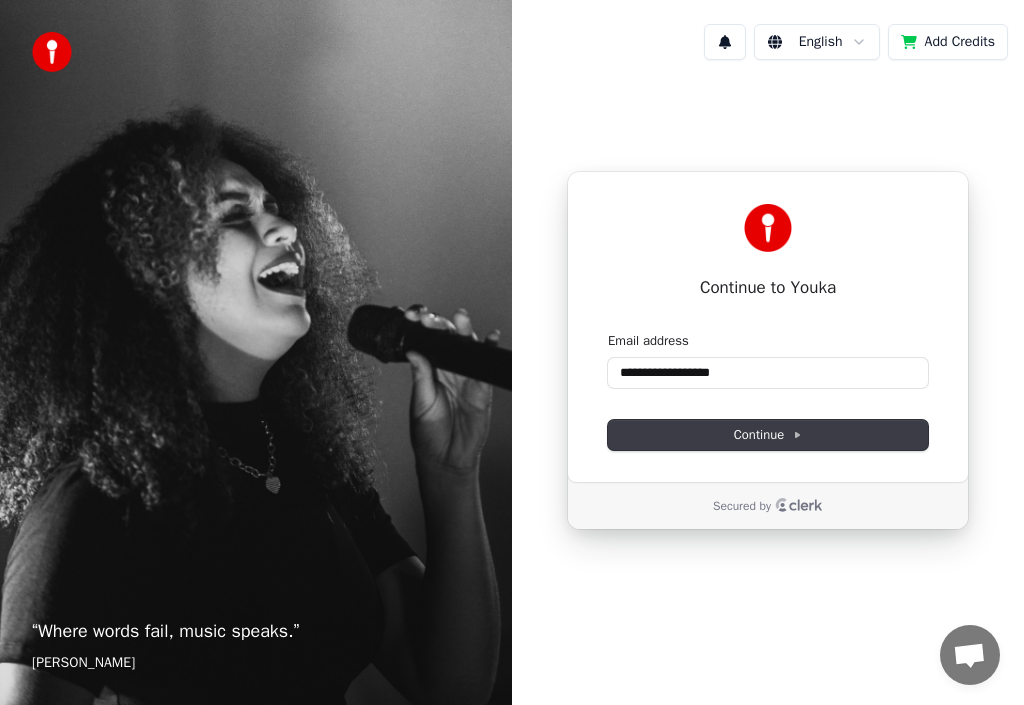 type on "**********" 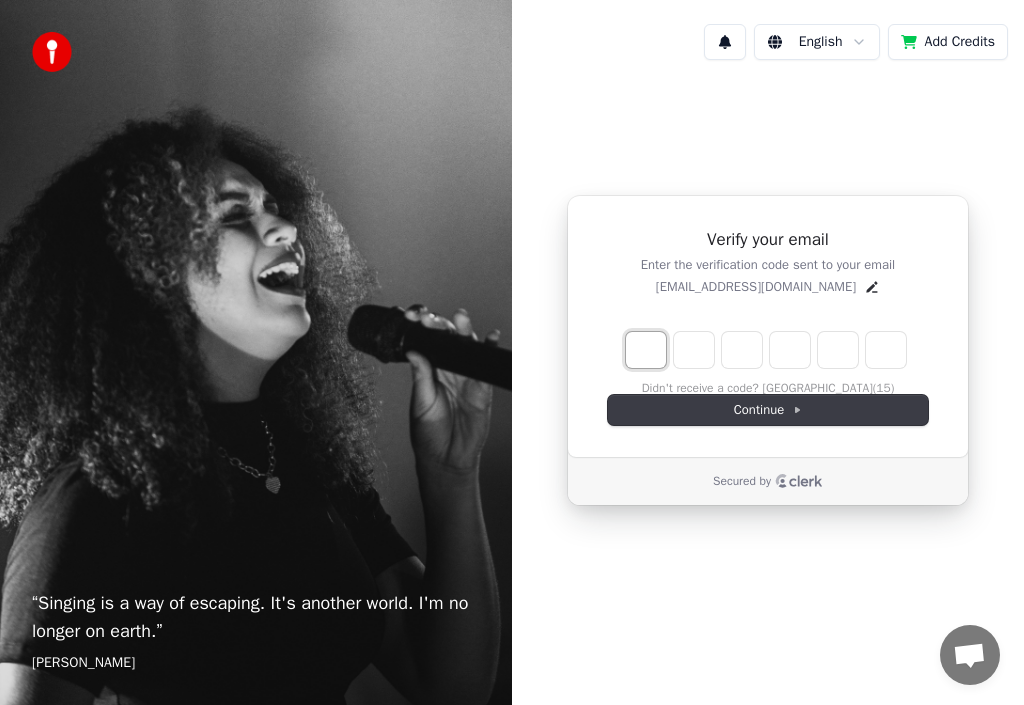 type on "*" 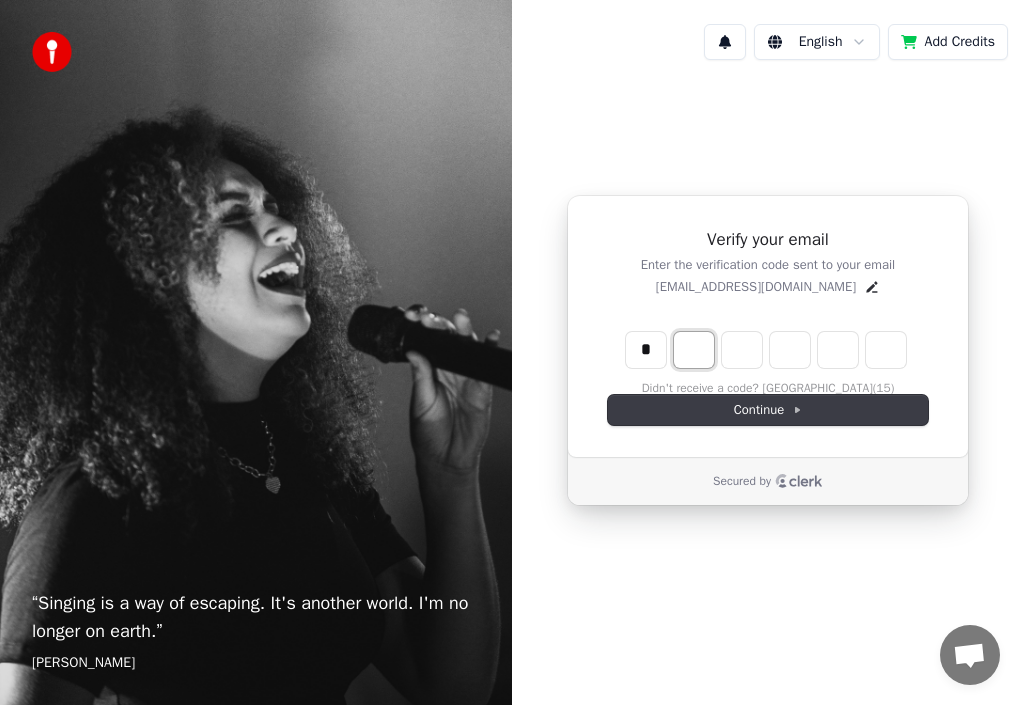 type on "*" 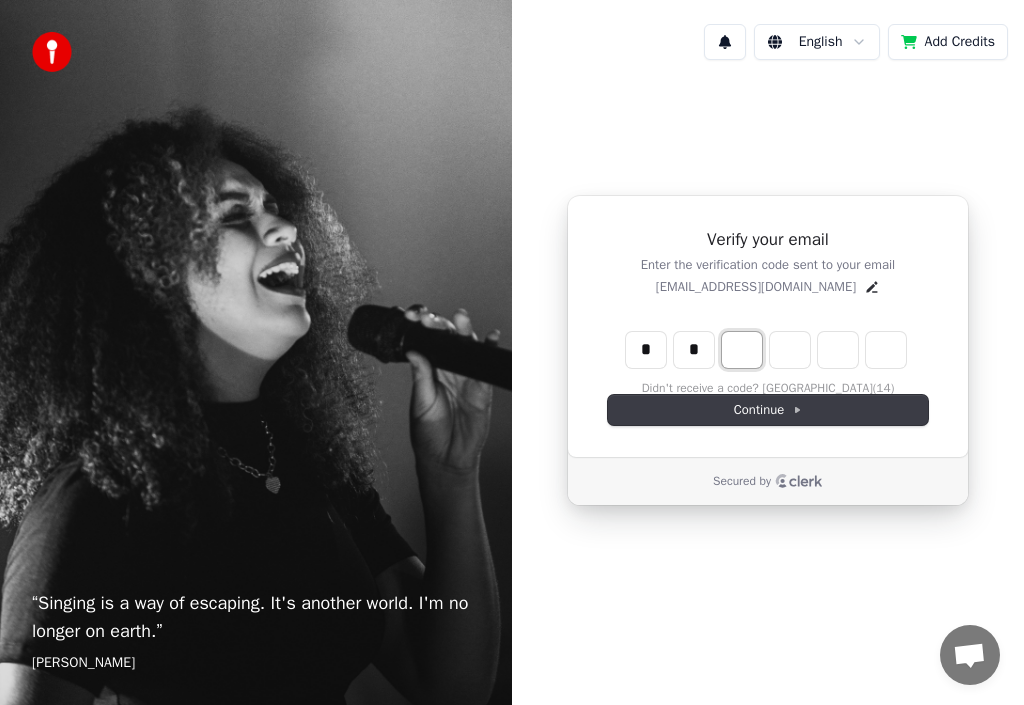type on "*" 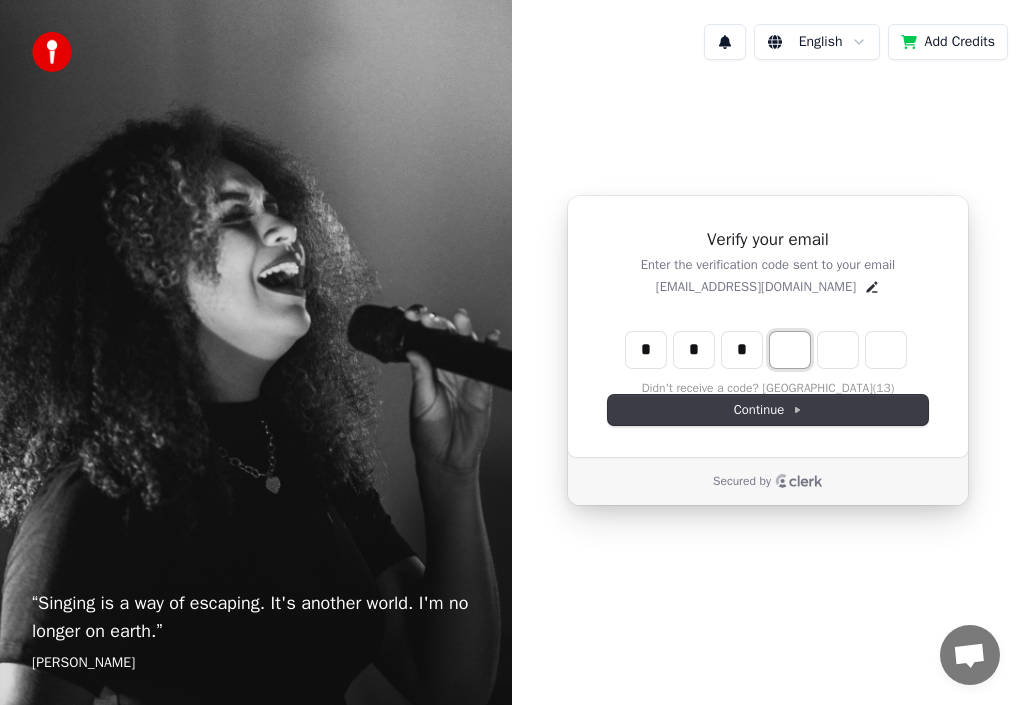 type on "*" 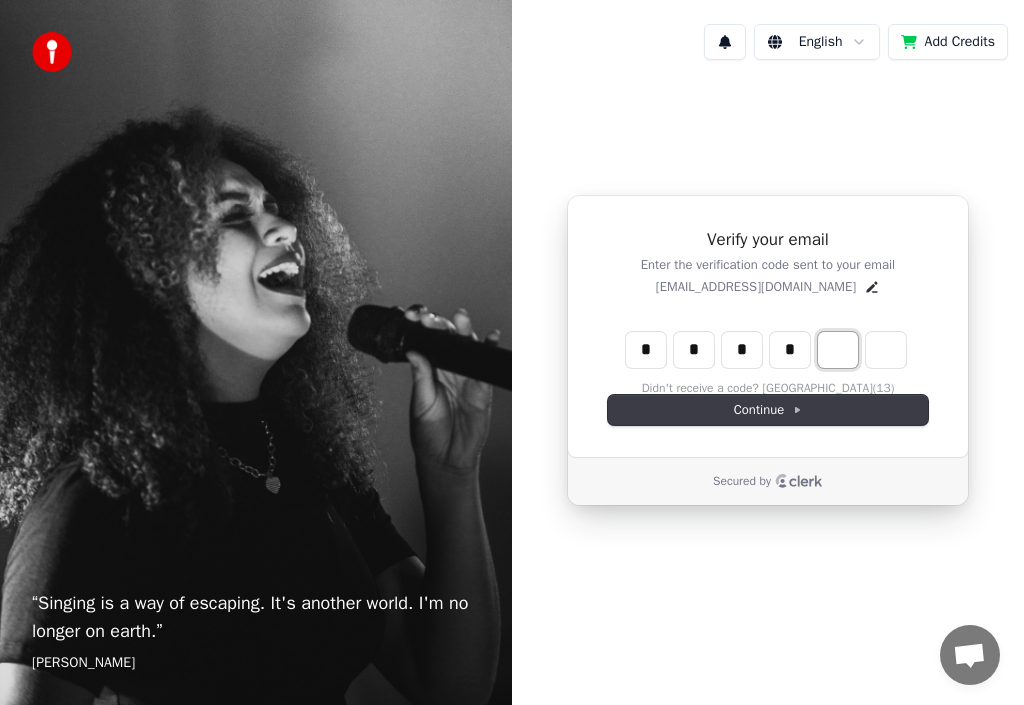 type on "*" 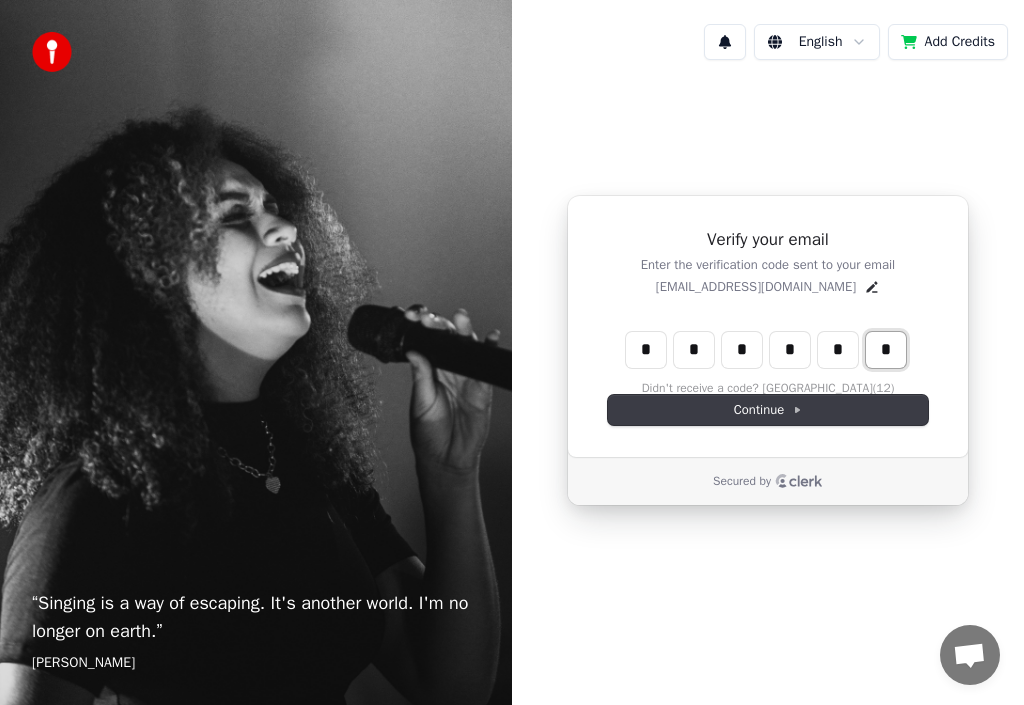 type on "*" 